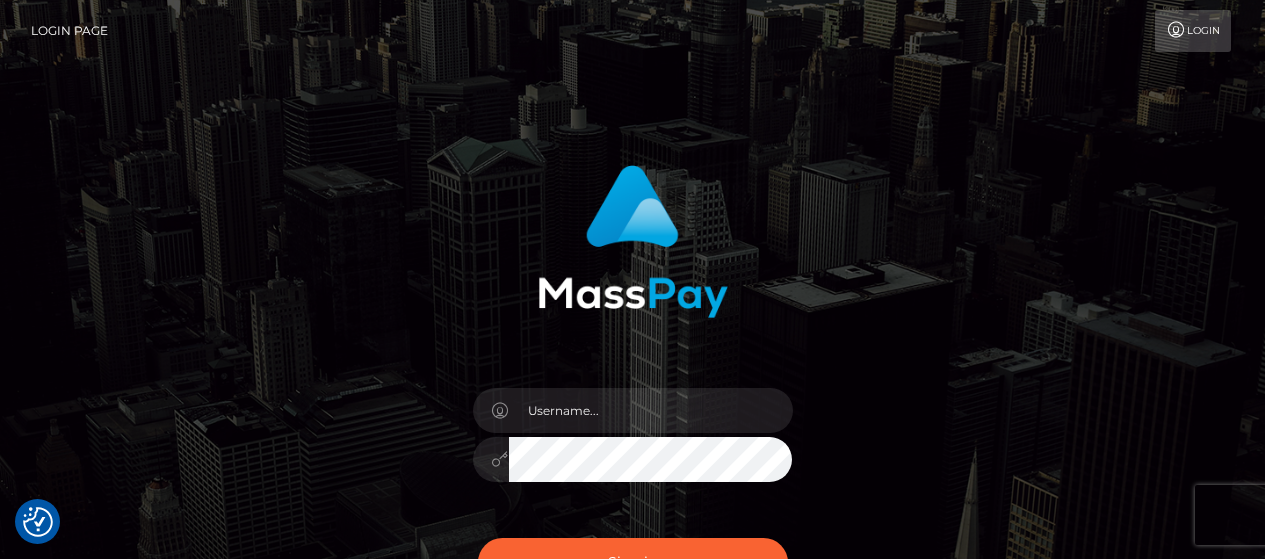 scroll, scrollTop: 0, scrollLeft: 0, axis: both 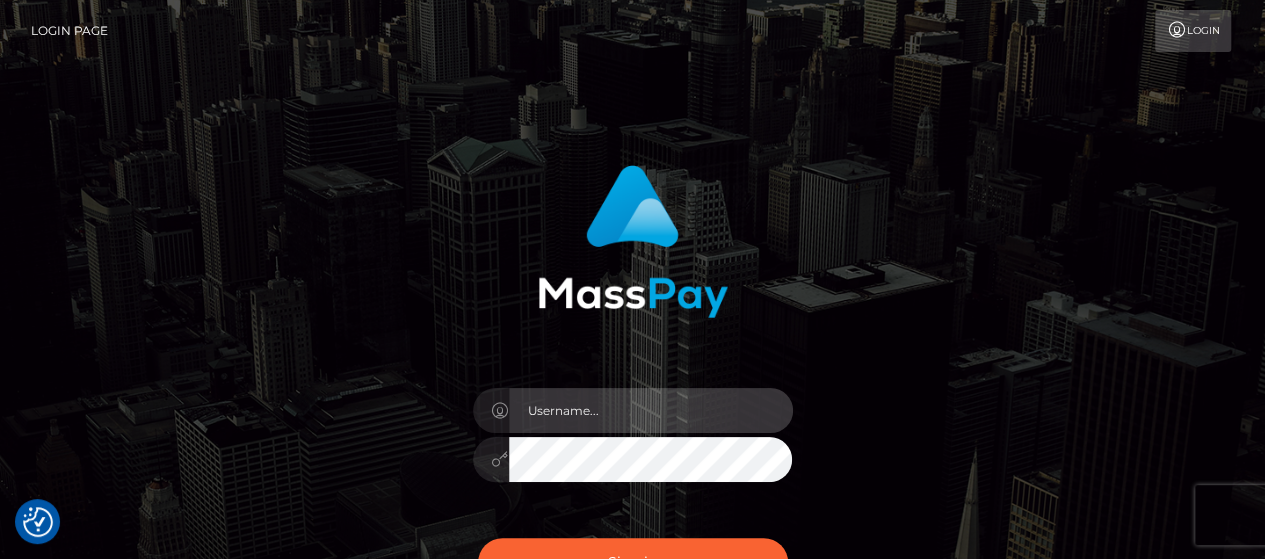 type on "matthew.wong" 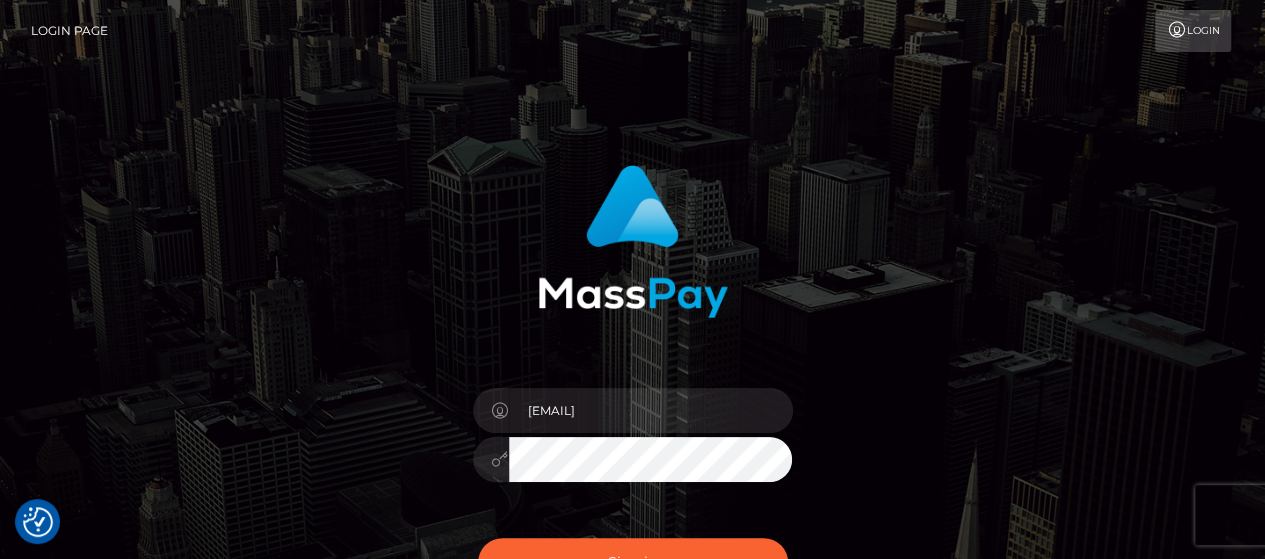 click on "matthew.wong
Sign in" at bounding box center (633, 404) 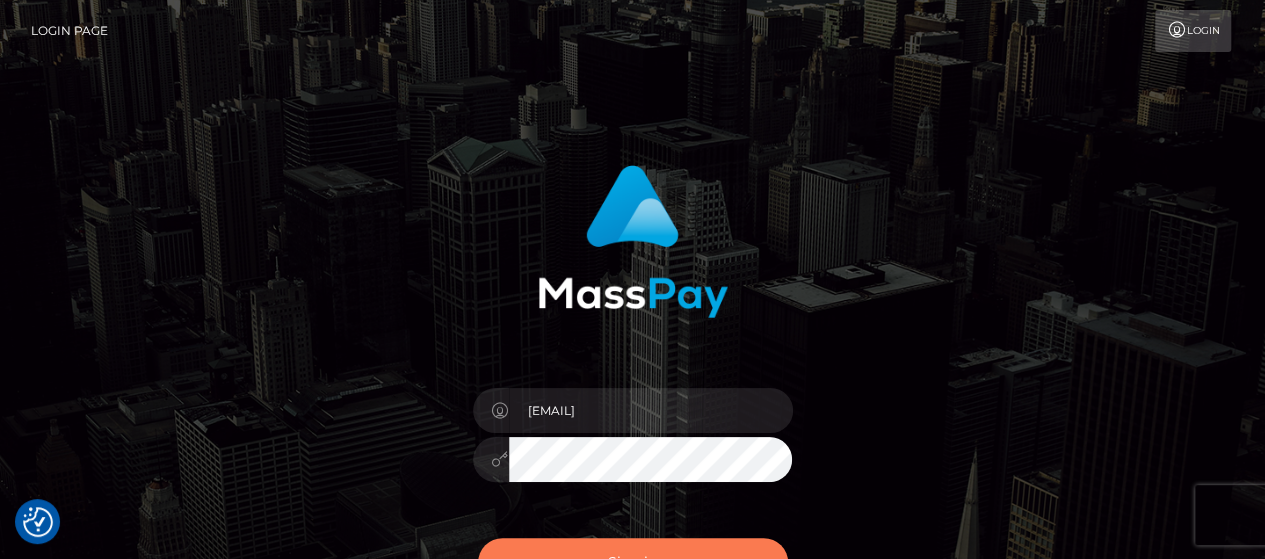 click on "Sign in" at bounding box center [633, 562] 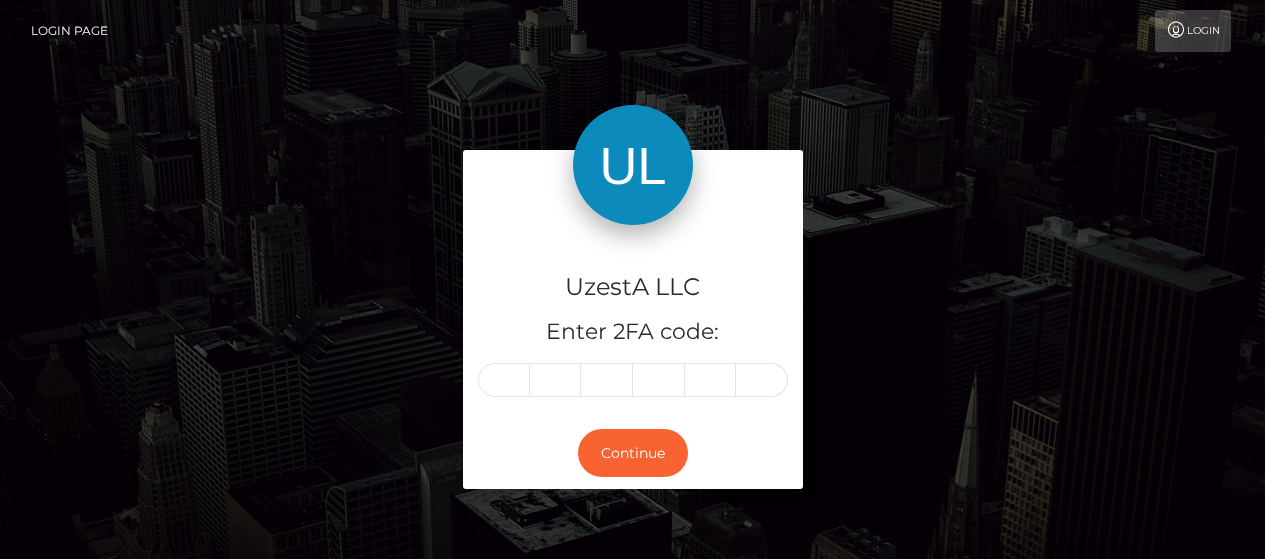 scroll, scrollTop: 0, scrollLeft: 0, axis: both 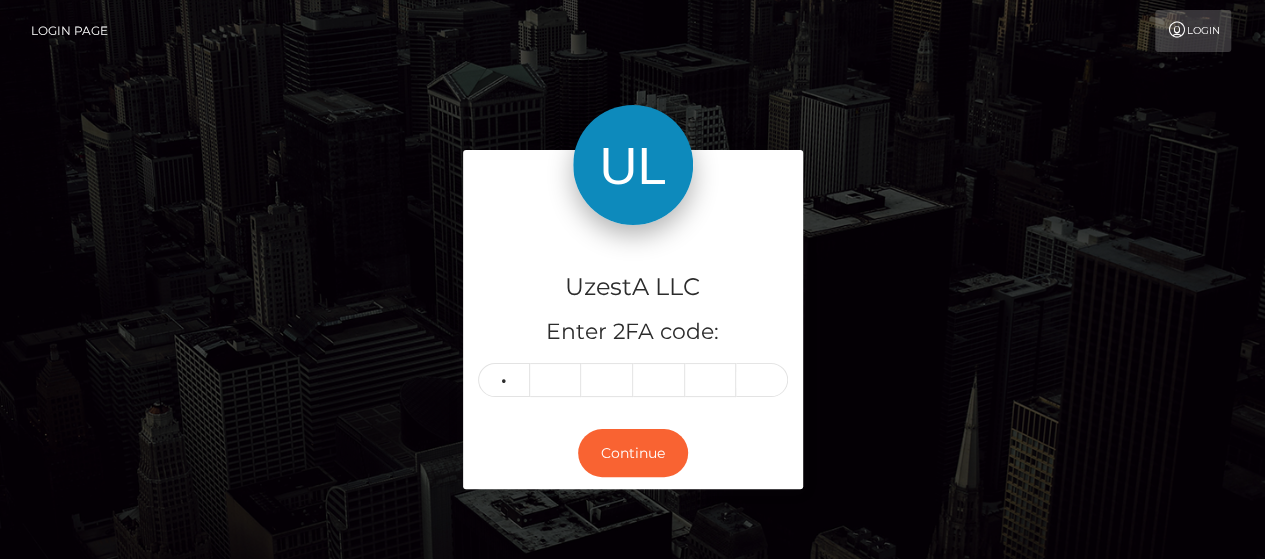 type on "2" 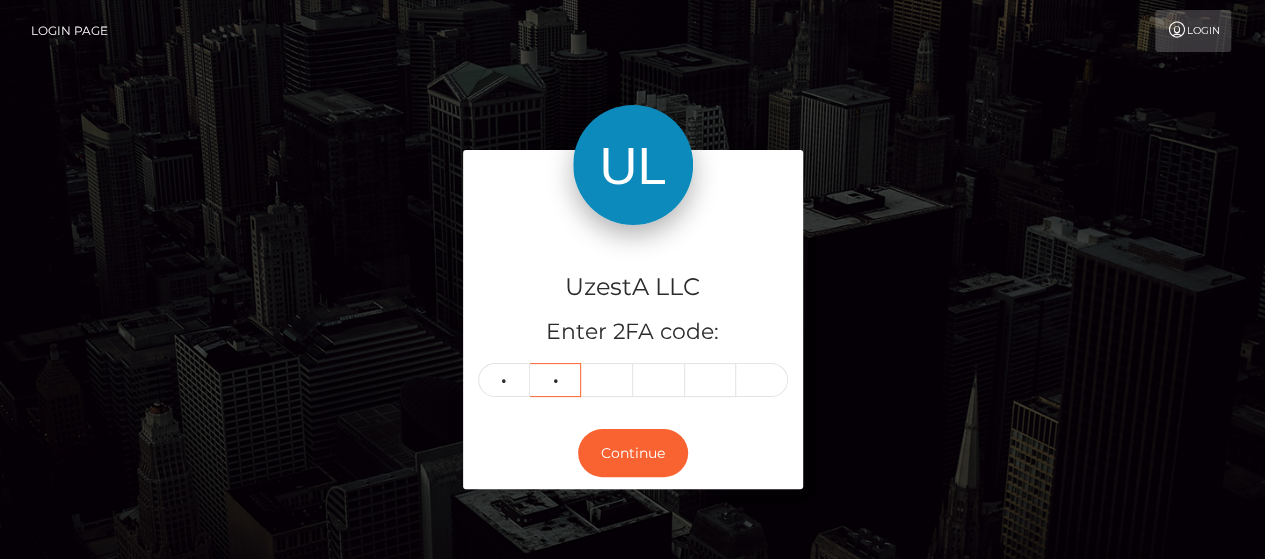 type on "0" 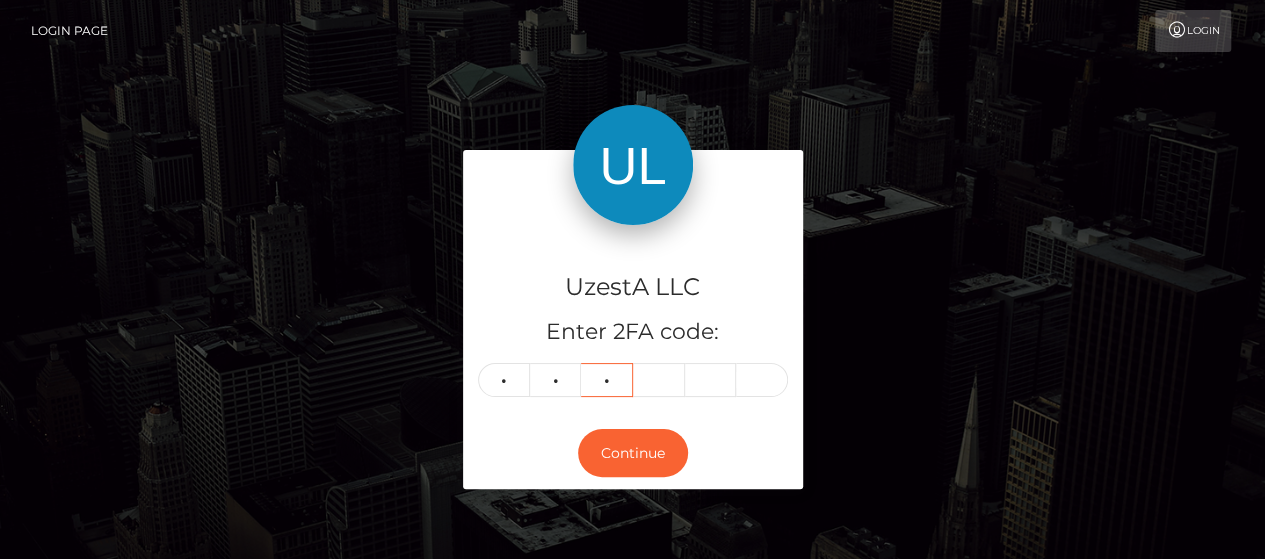 type on "6" 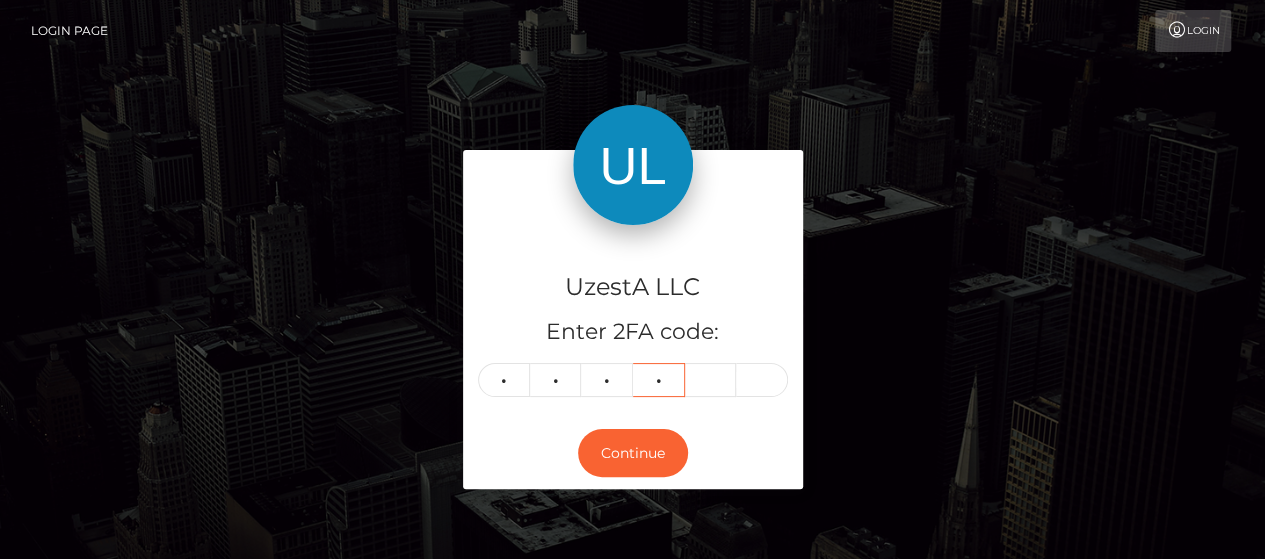 type on "3" 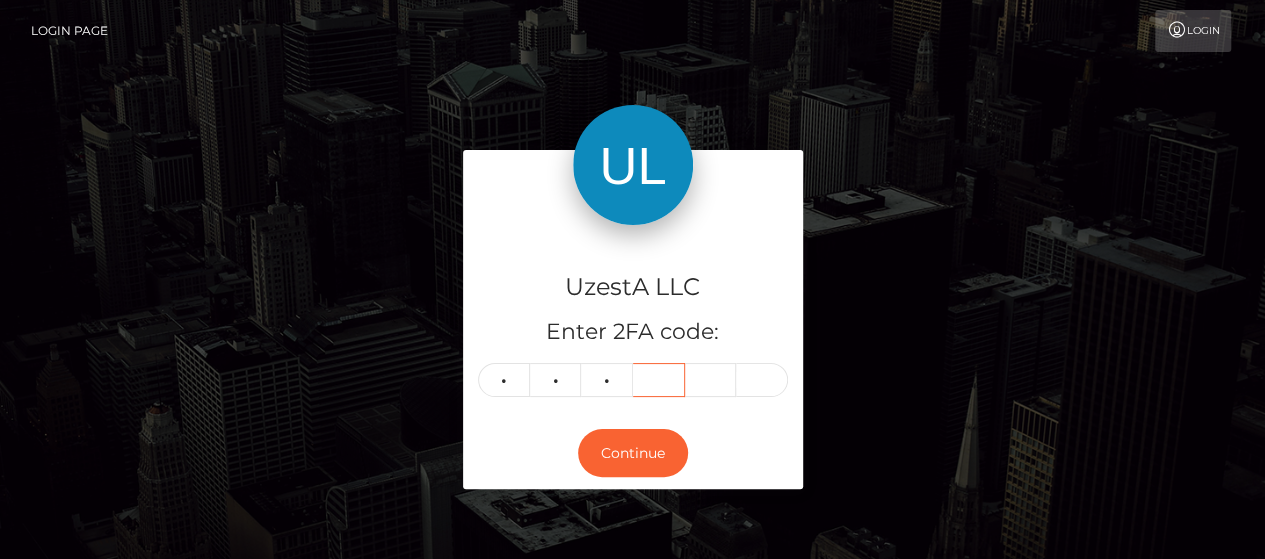 type 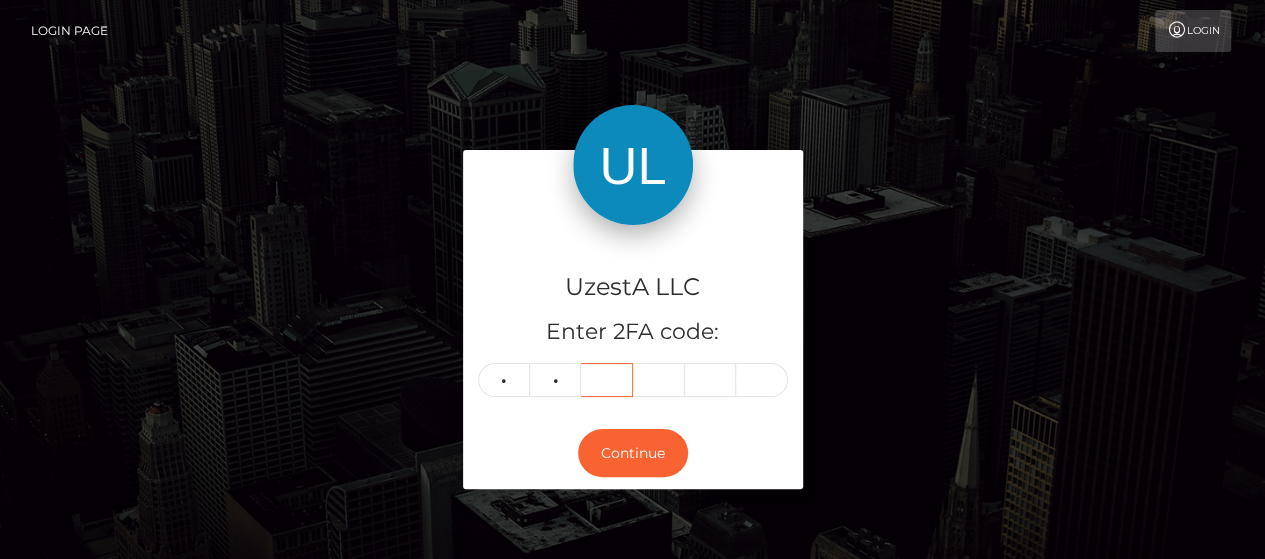 type 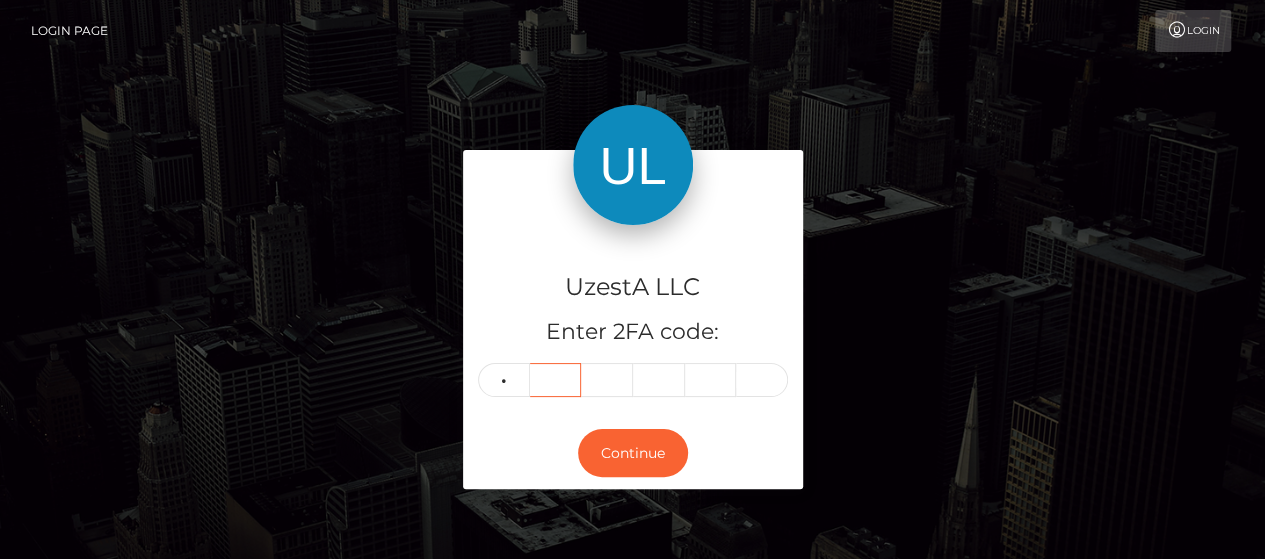 type 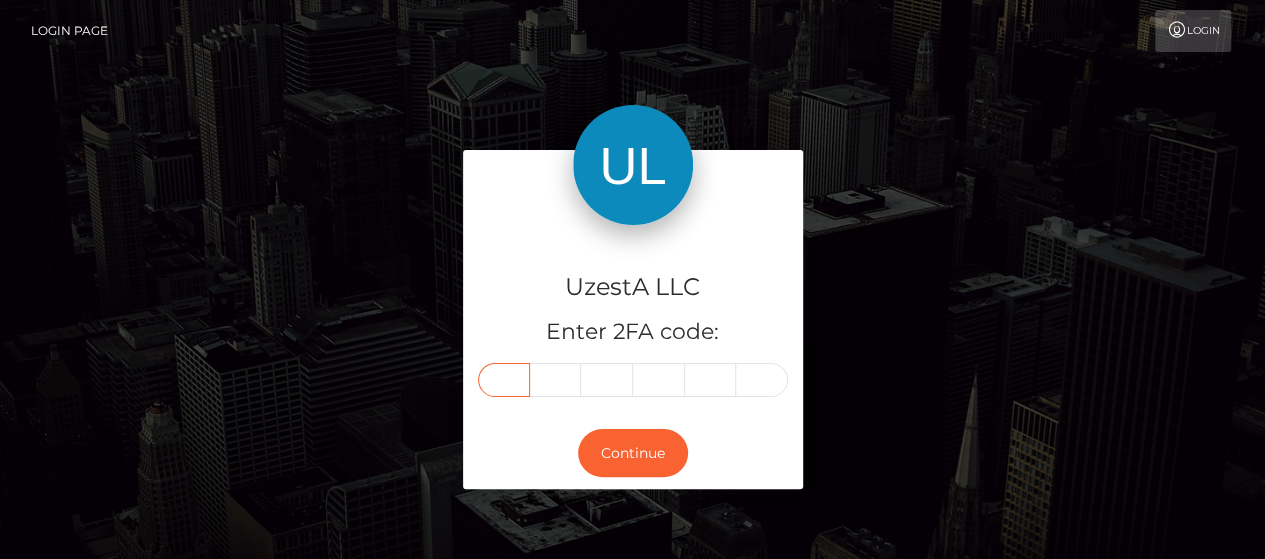 type on "2" 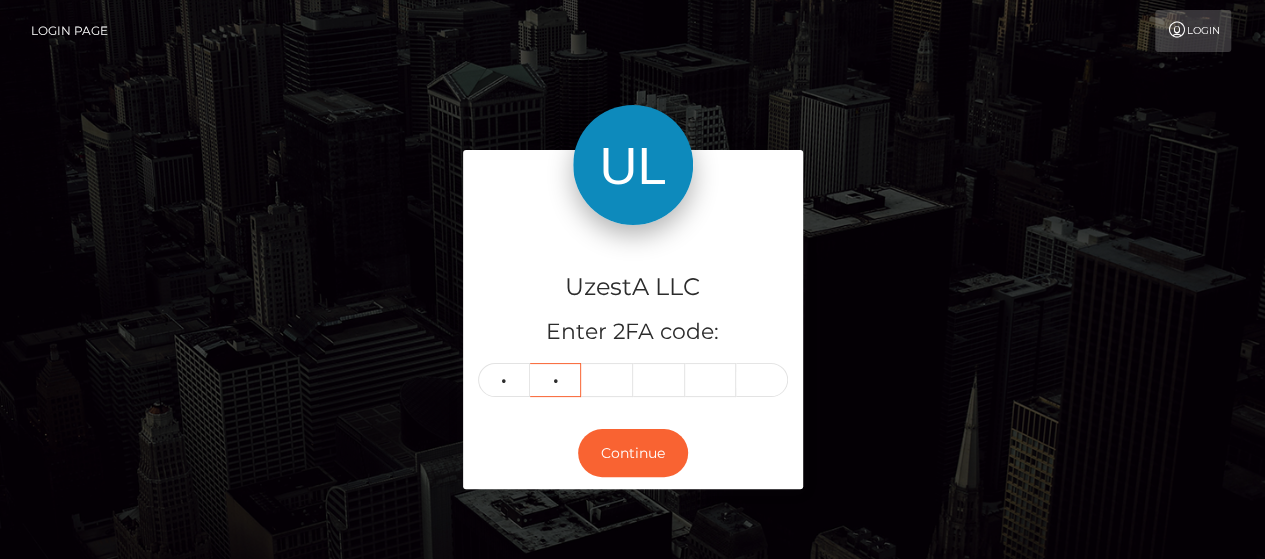 type on "5" 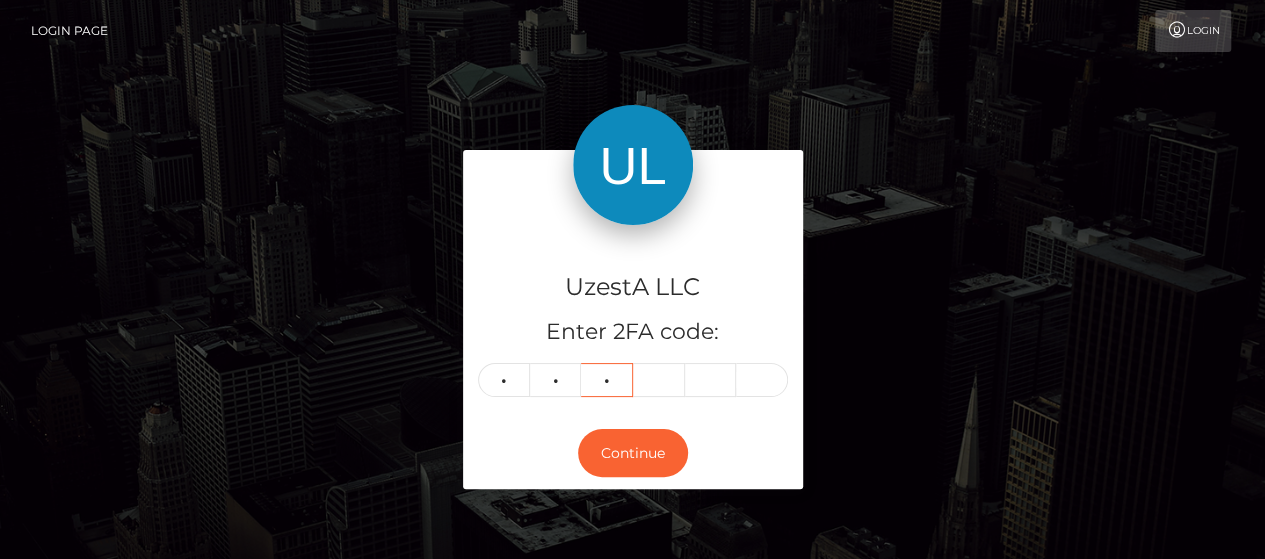 type on "7" 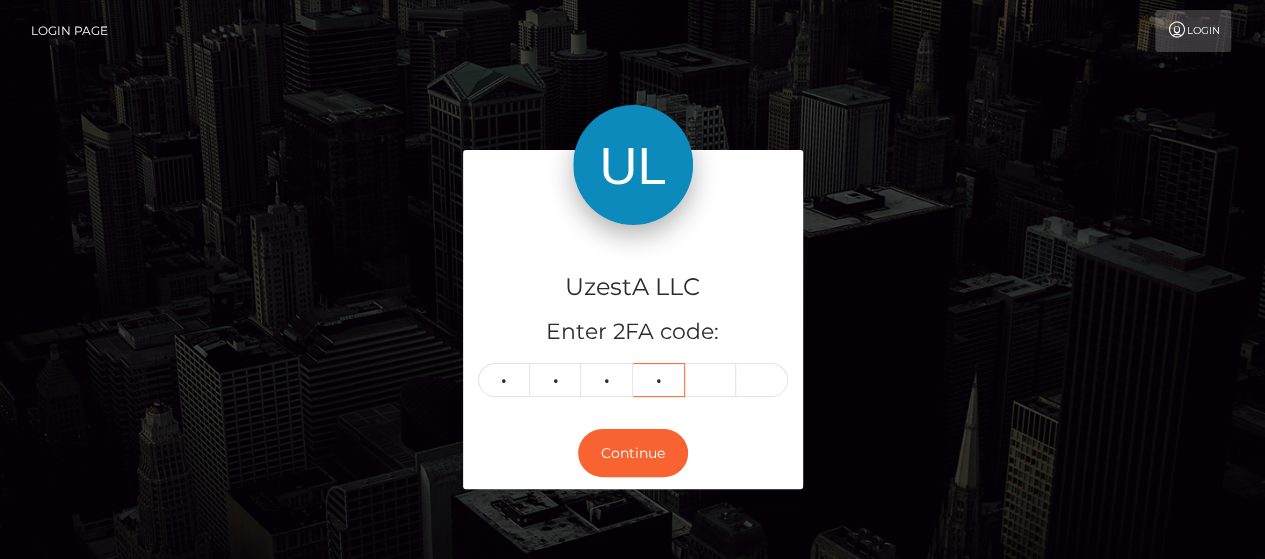 type on "4" 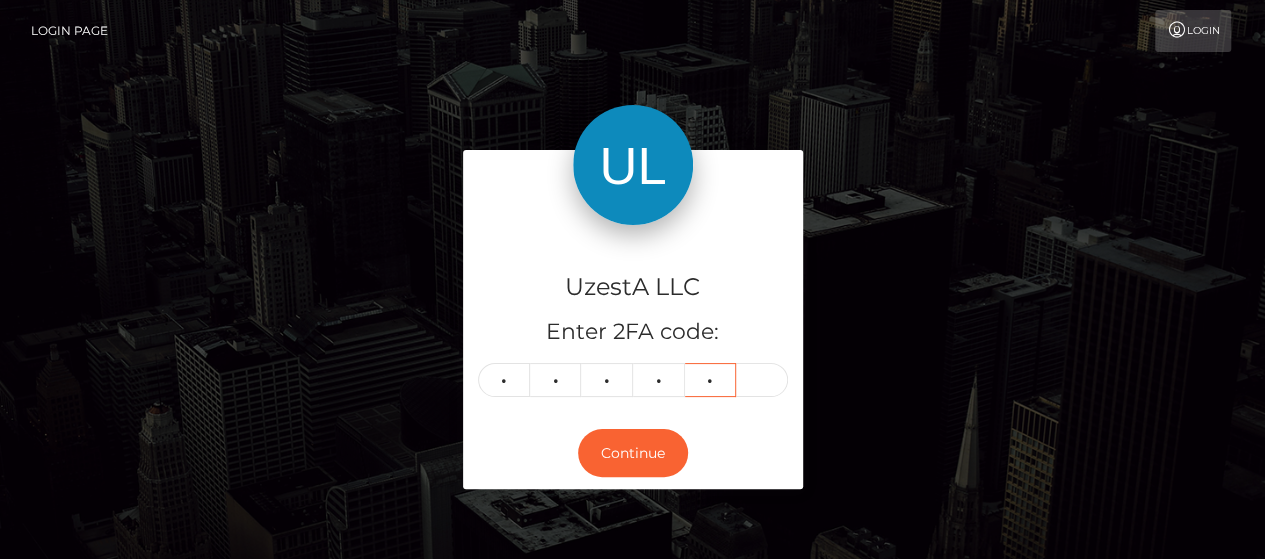 type on "0" 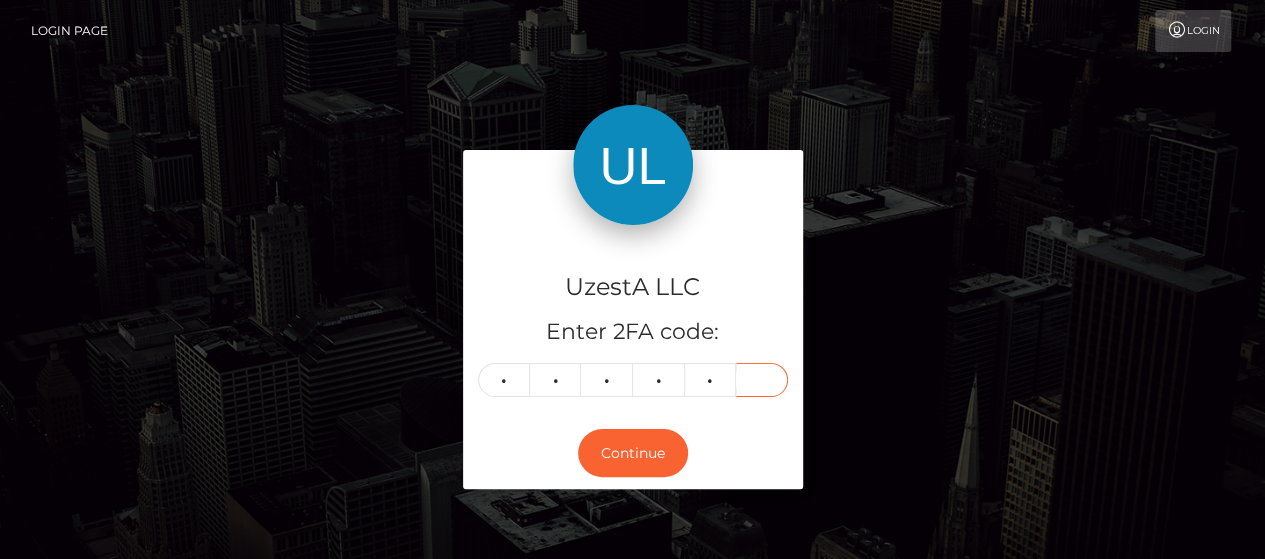 type on "1" 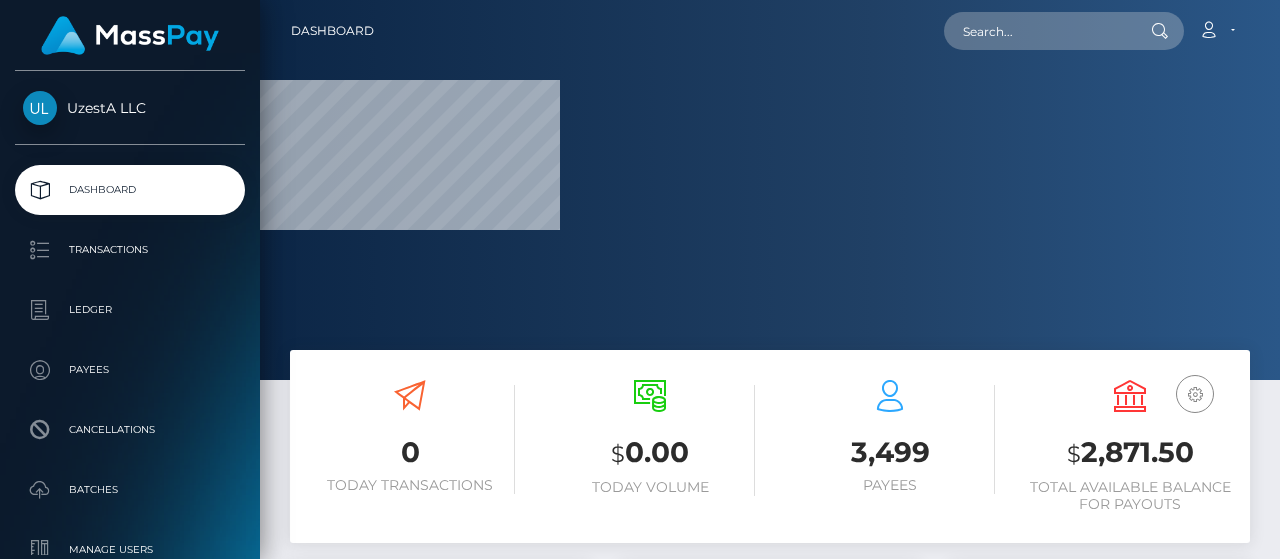 scroll, scrollTop: 0, scrollLeft: 0, axis: both 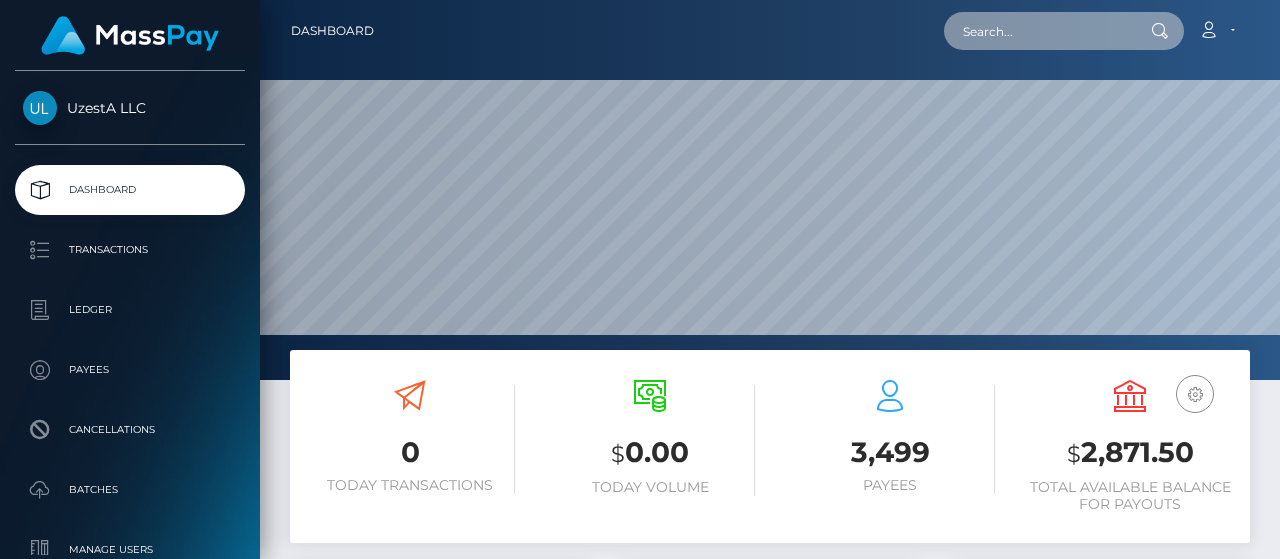 click at bounding box center (1038, 31) 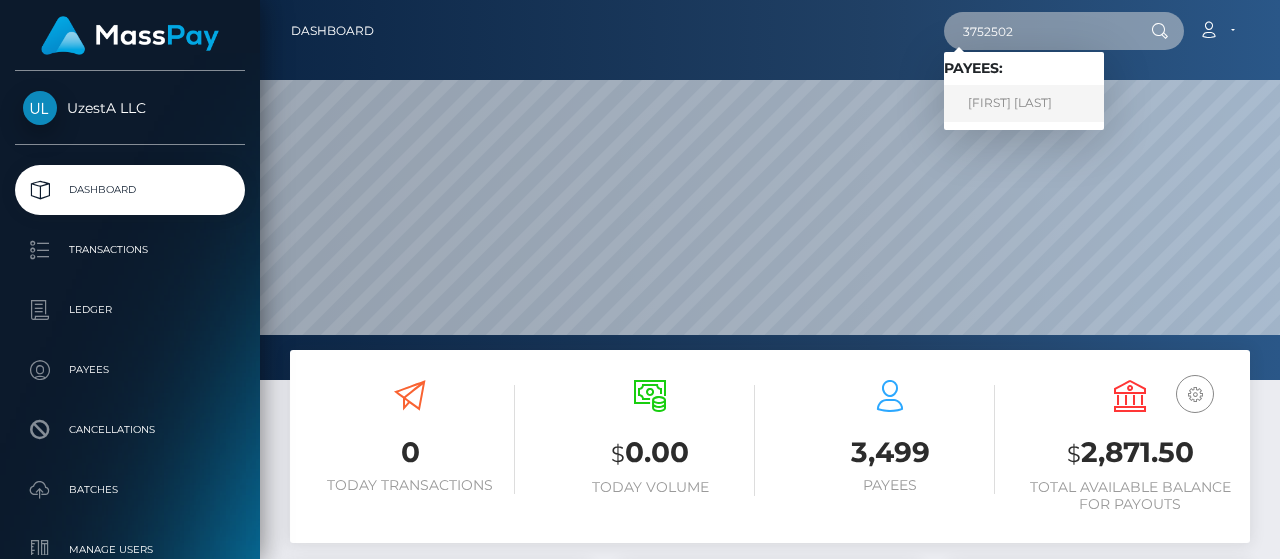 type on "3752502" 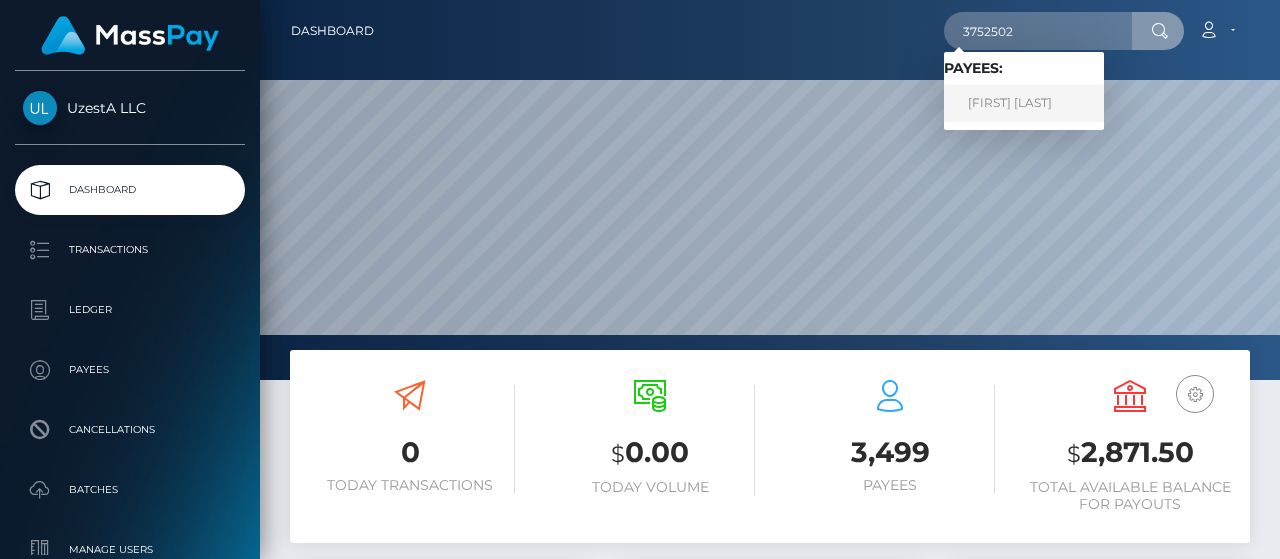click on "CHEN YEE  YEO" at bounding box center (1024, 103) 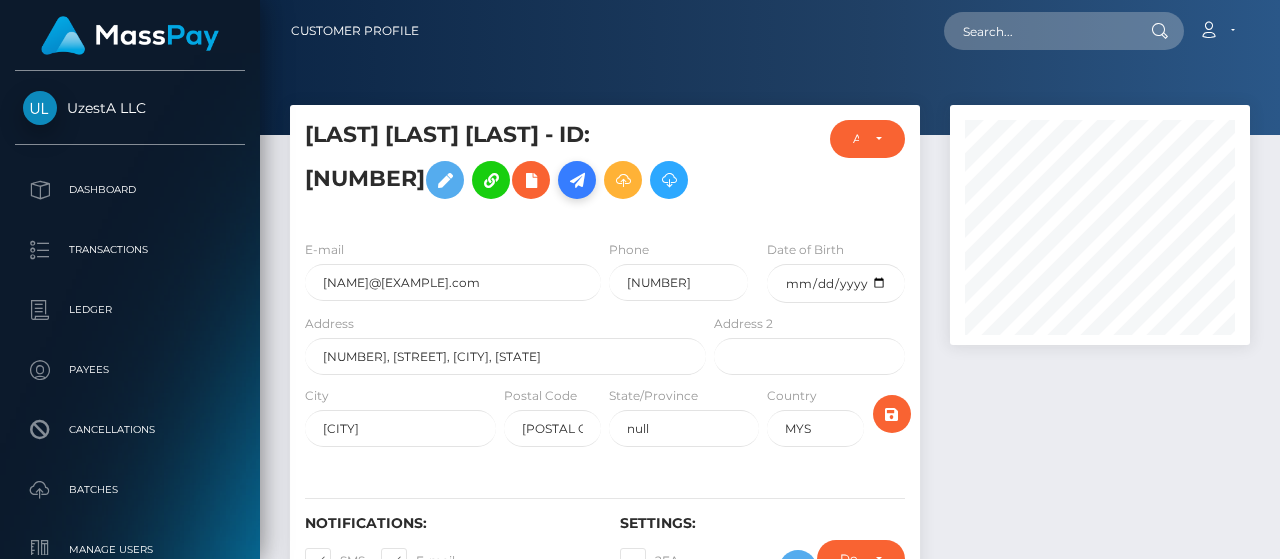 scroll, scrollTop: 0, scrollLeft: 0, axis: both 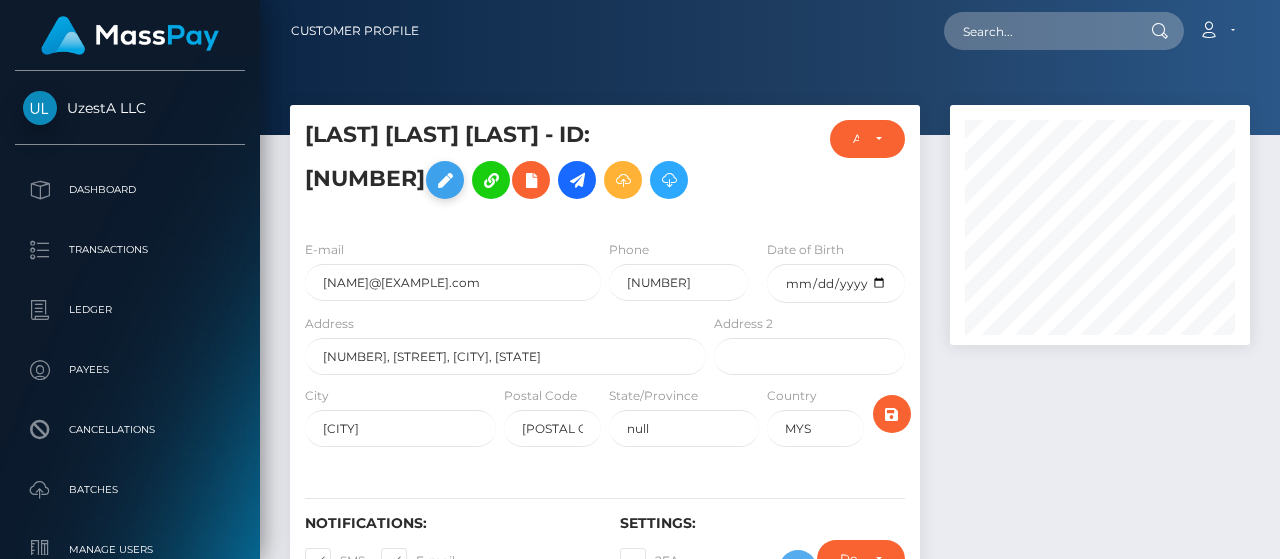 click at bounding box center (445, 180) 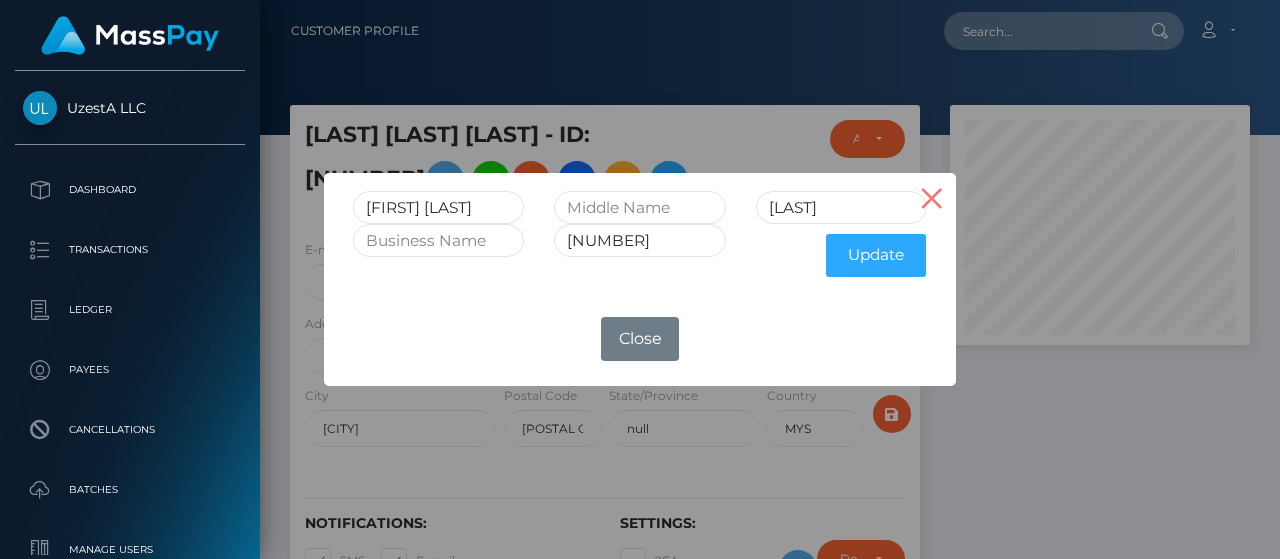 click on "×" at bounding box center (932, 197) 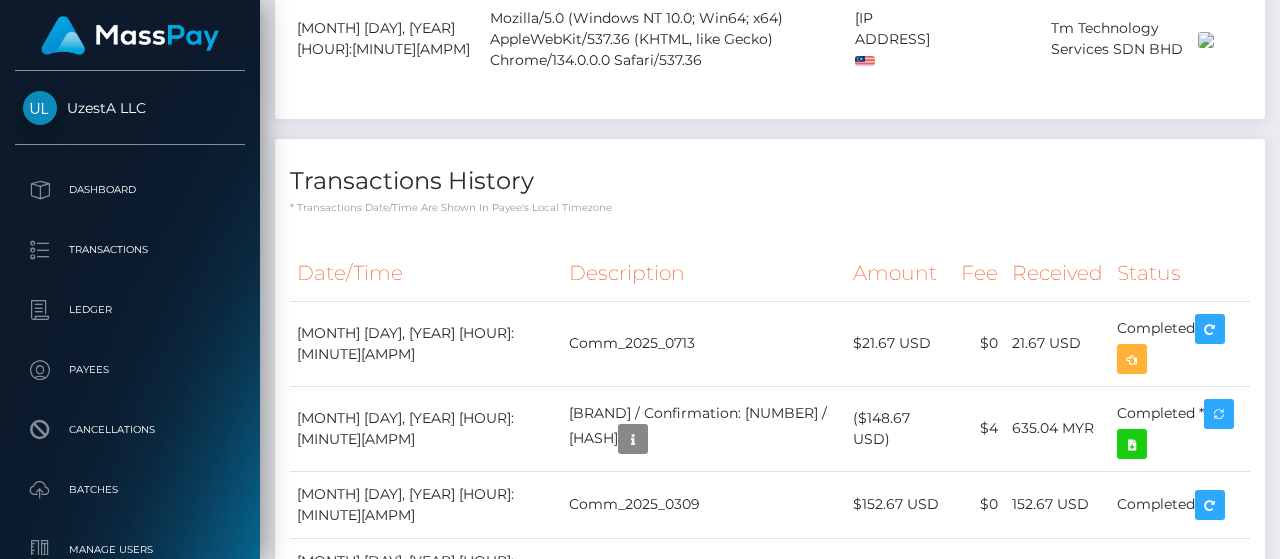 scroll, scrollTop: 1400, scrollLeft: 0, axis: vertical 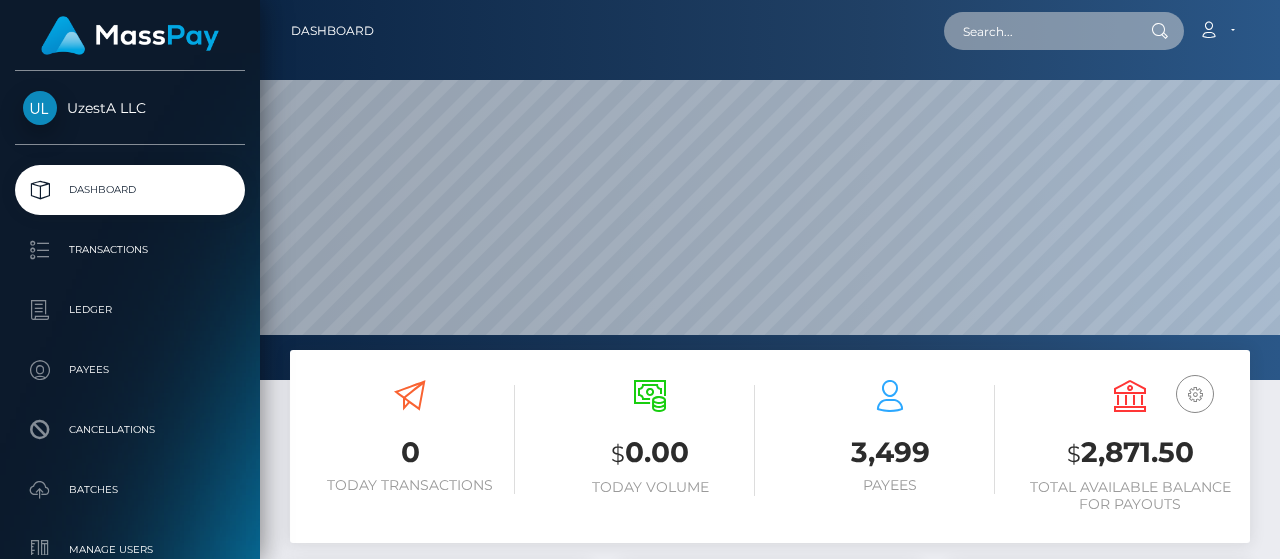 click at bounding box center [1038, 31] 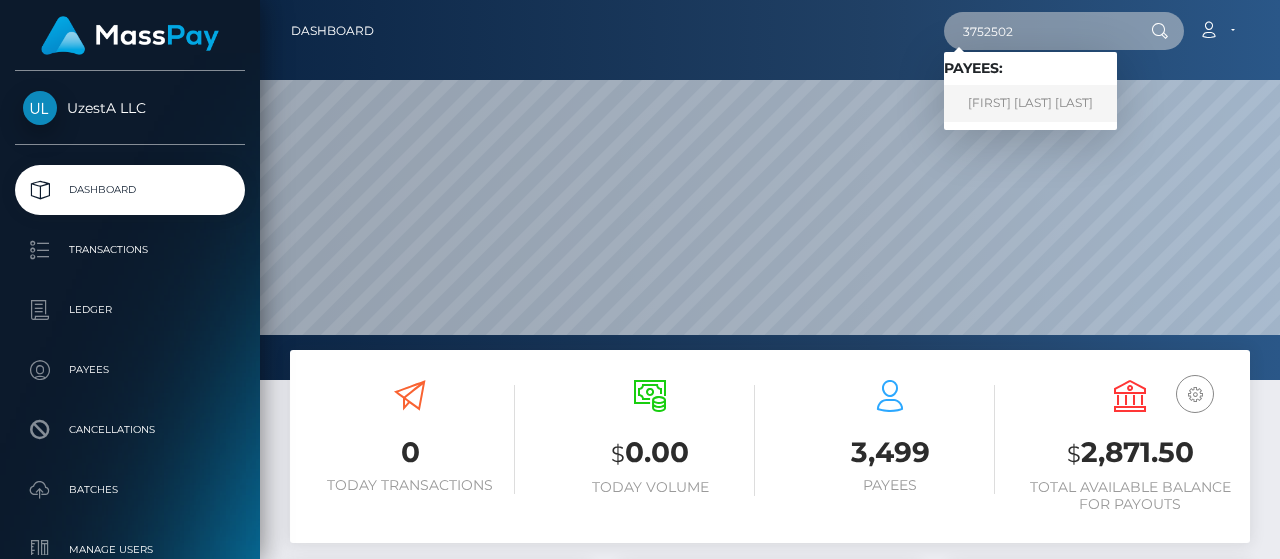 type on "3752502" 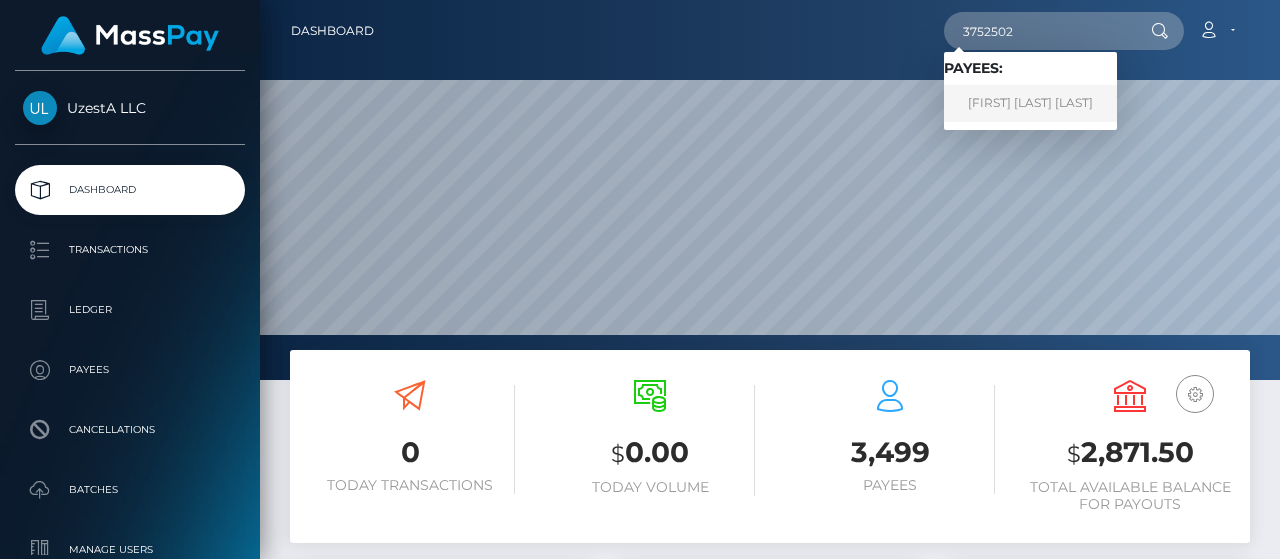 click on "[FIRST] [LAST]  [LAST]" at bounding box center (1030, 103) 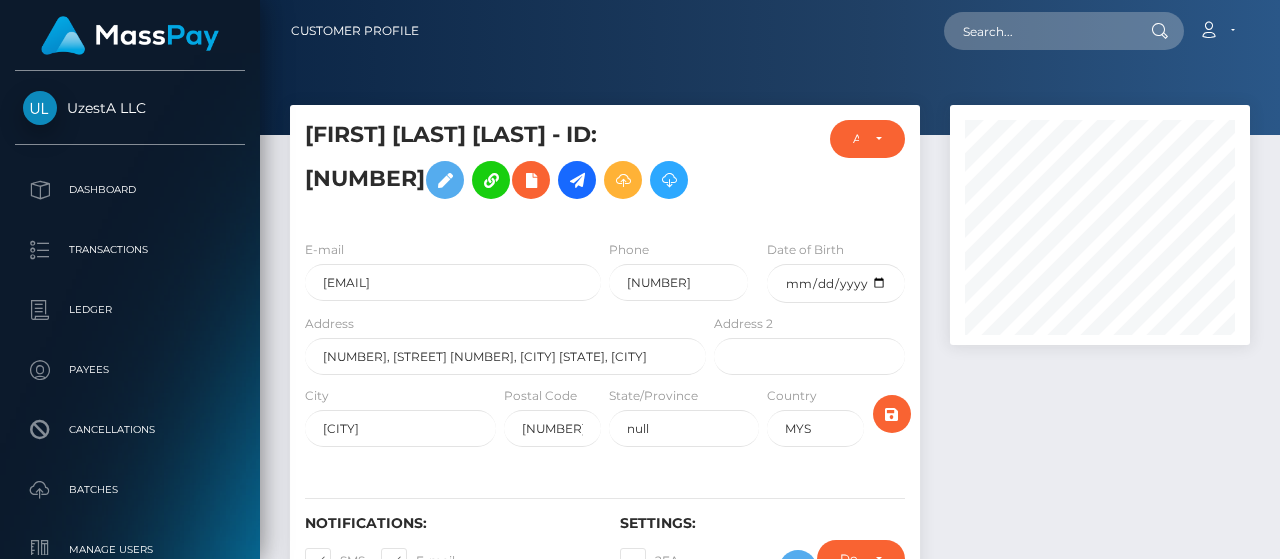 scroll, scrollTop: 0, scrollLeft: 0, axis: both 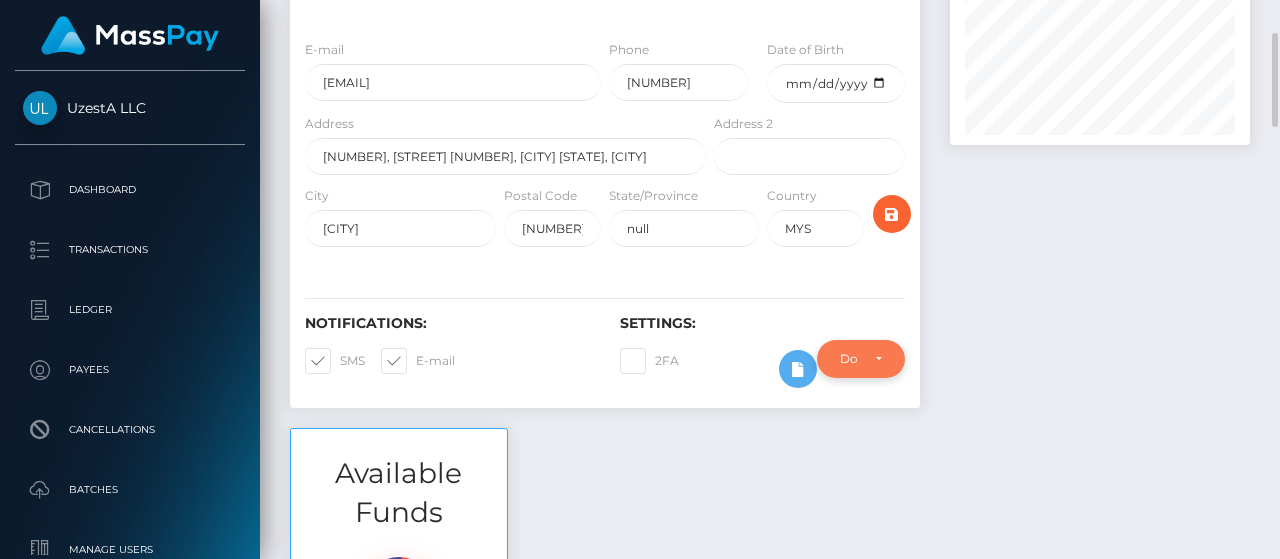 click on "Do
not
require" at bounding box center (849, 359) 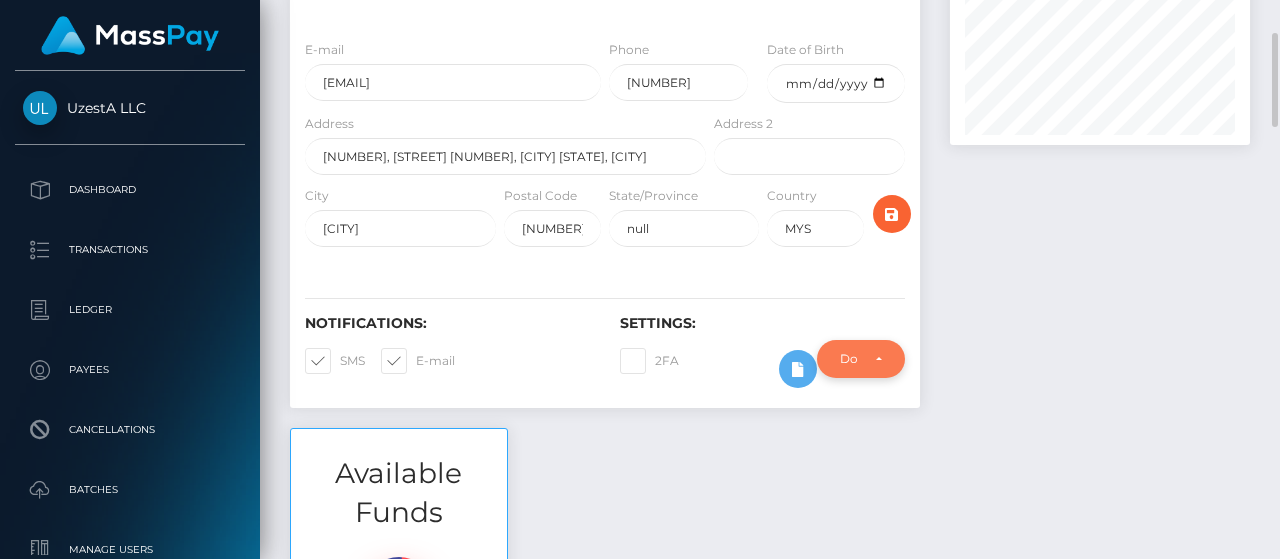 click on "Do
not
require" at bounding box center (861, 359) 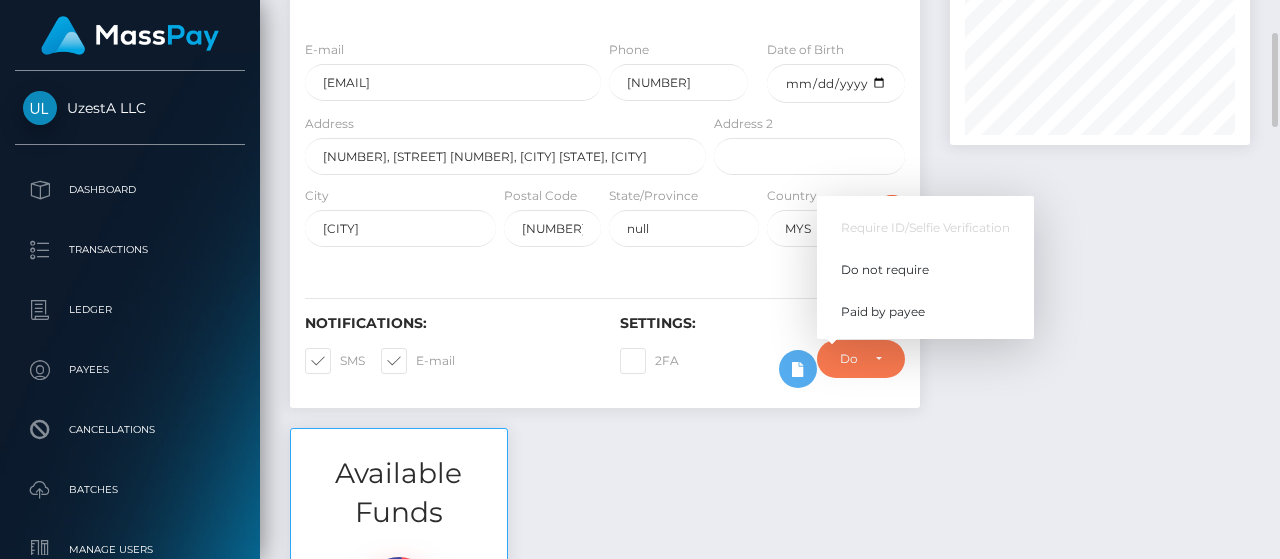 click at bounding box center [1100, 166] 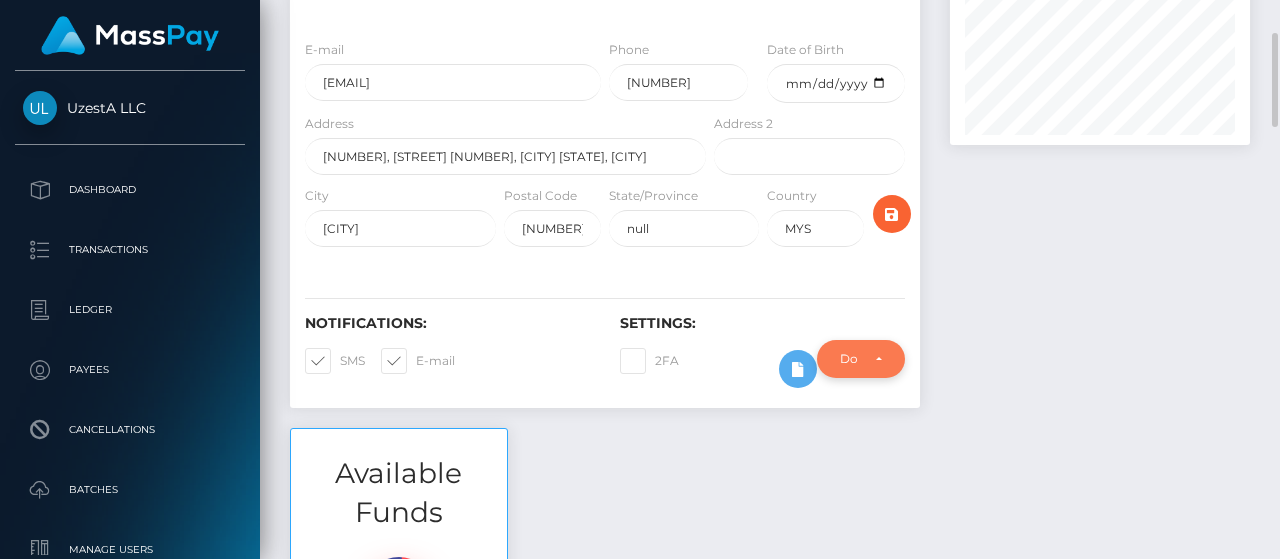 click on "Do
not
require" at bounding box center [861, 359] 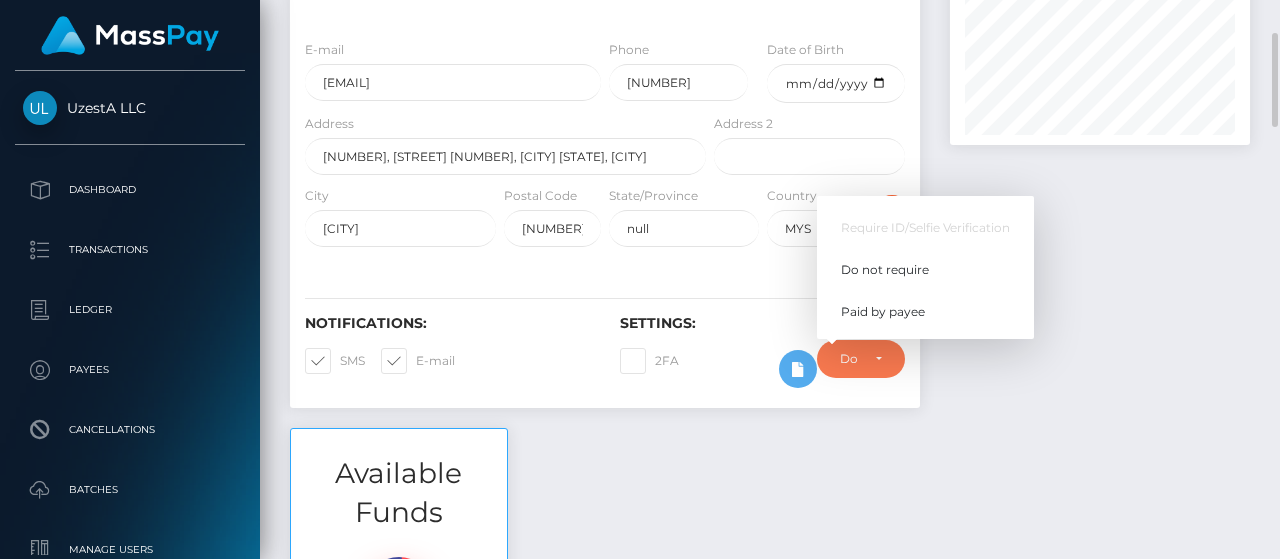 click at bounding box center [1100, 166] 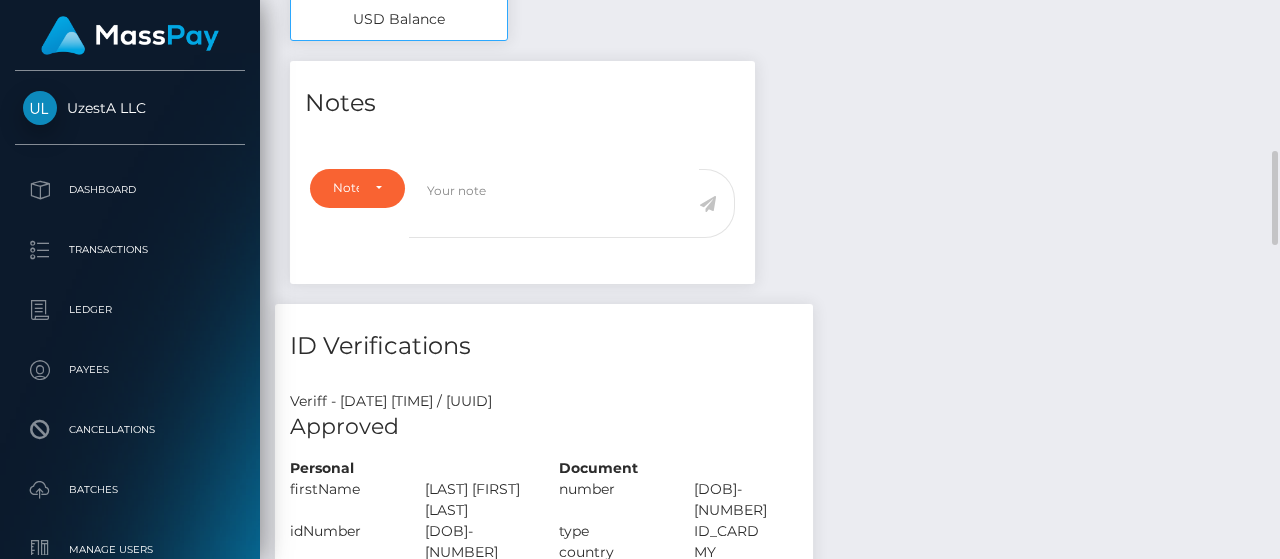 scroll, scrollTop: 1200, scrollLeft: 0, axis: vertical 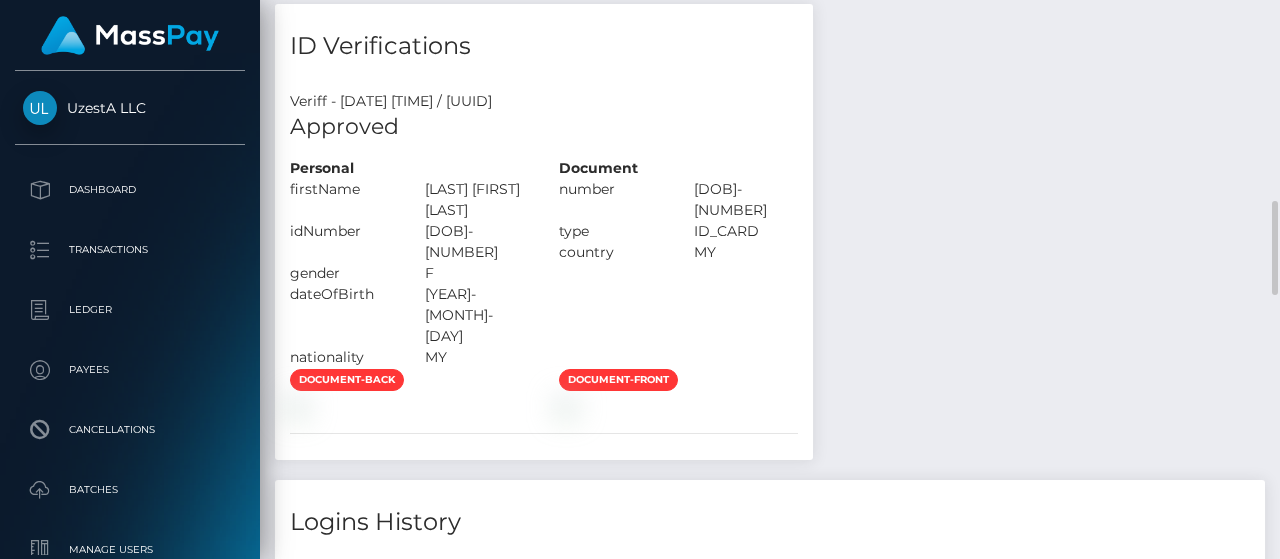 click on "Notes
Note Type
Compliance
Clear Compliance
General
Note Type" at bounding box center [770, 640] 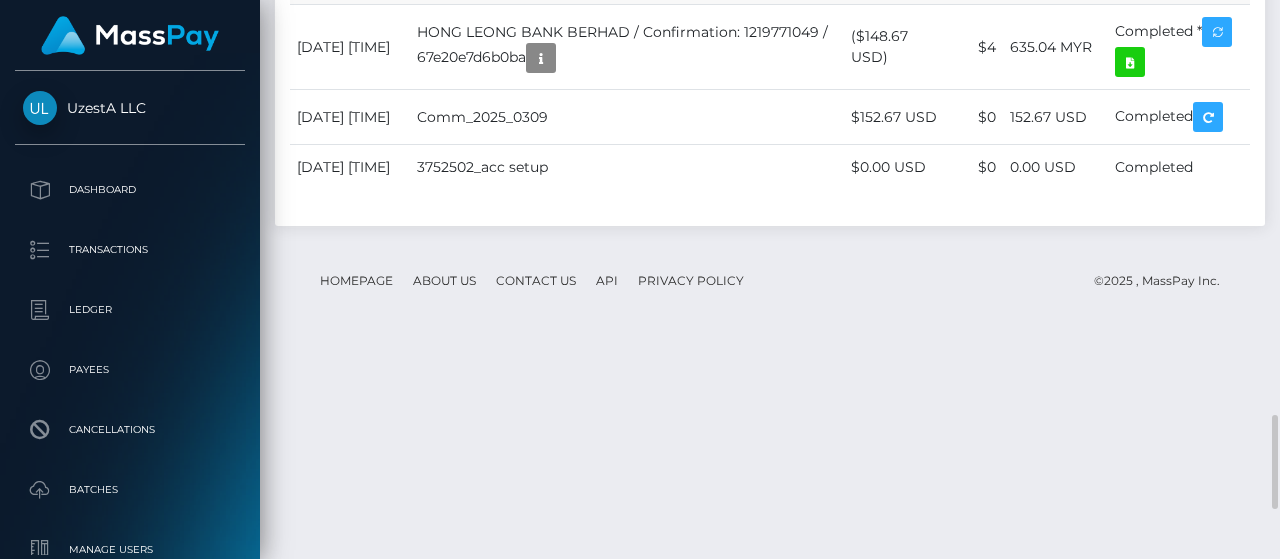 scroll, scrollTop: 2672, scrollLeft: 0, axis: vertical 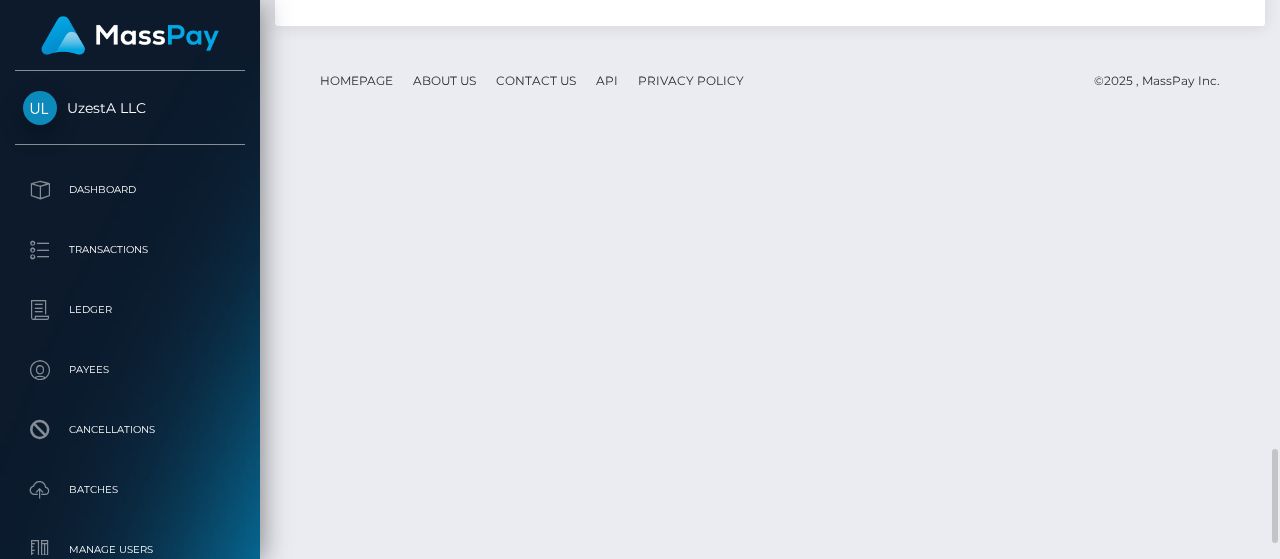 click on "Amount" at bounding box center [898, -308] 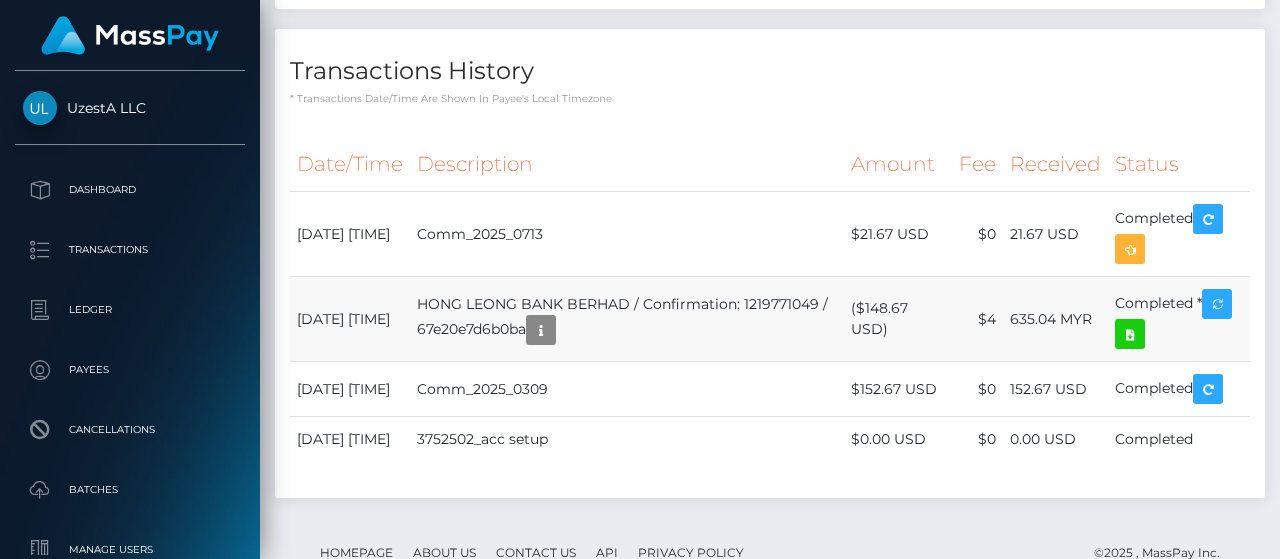 scroll, scrollTop: 2772, scrollLeft: 0, axis: vertical 